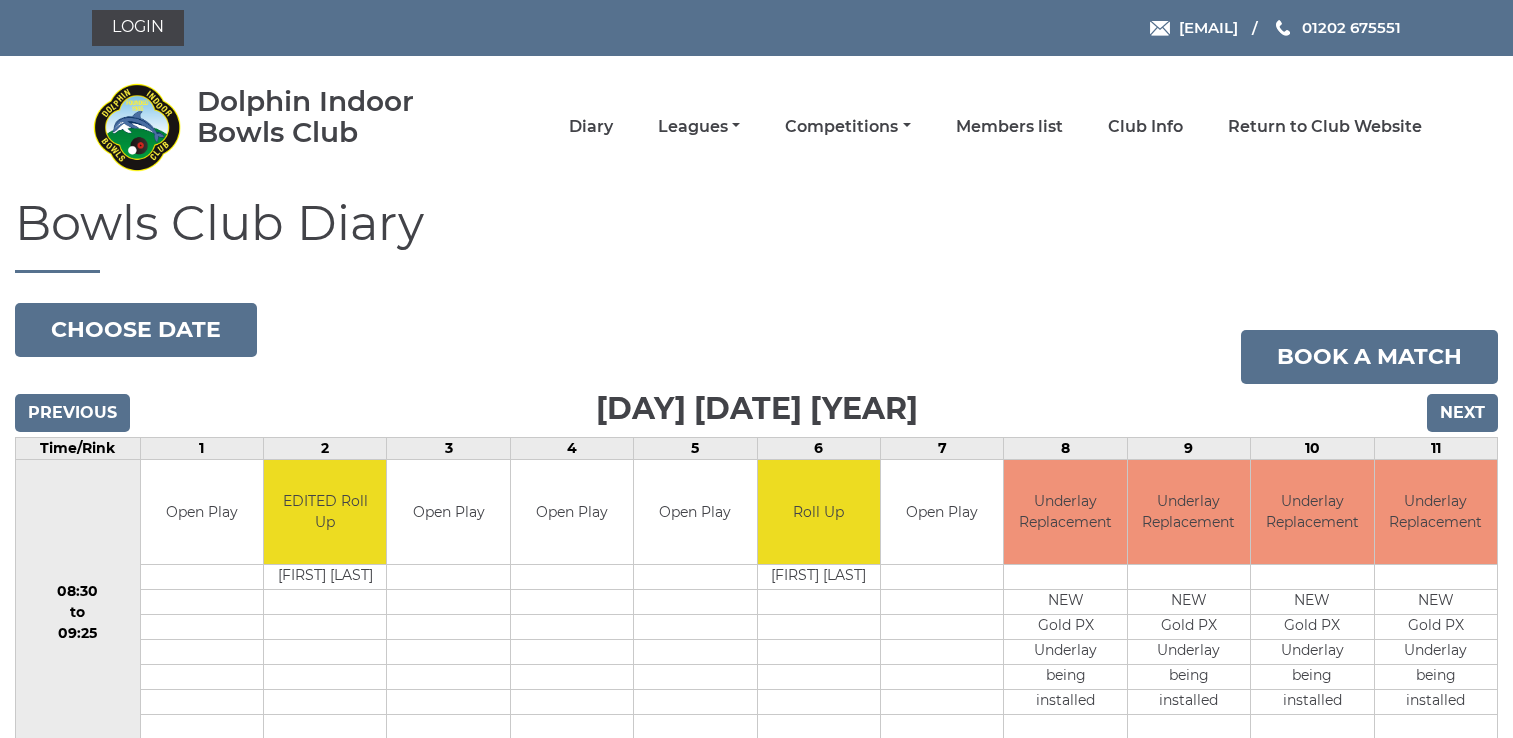 scroll, scrollTop: 0, scrollLeft: 0, axis: both 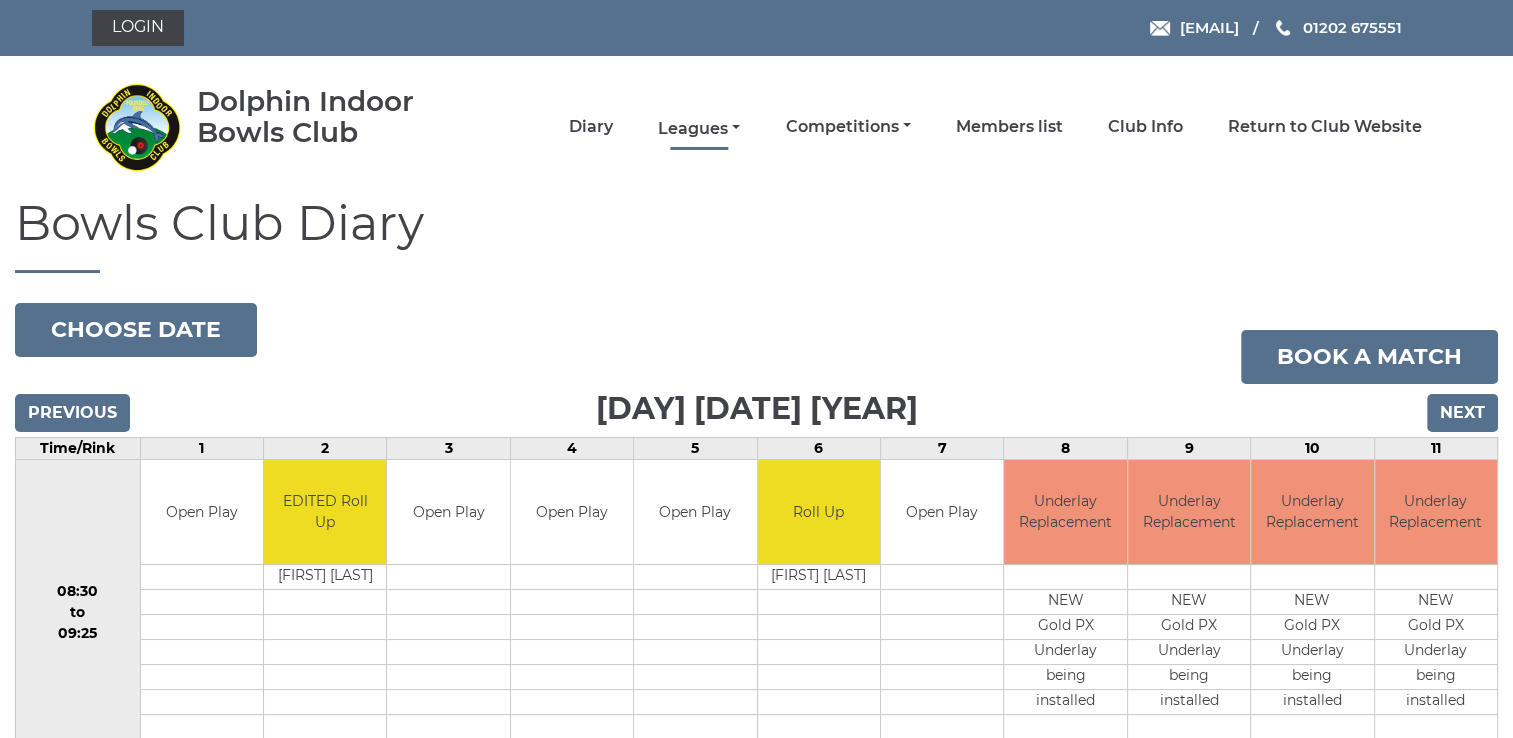 click on "Leagues" at bounding box center [699, 129] 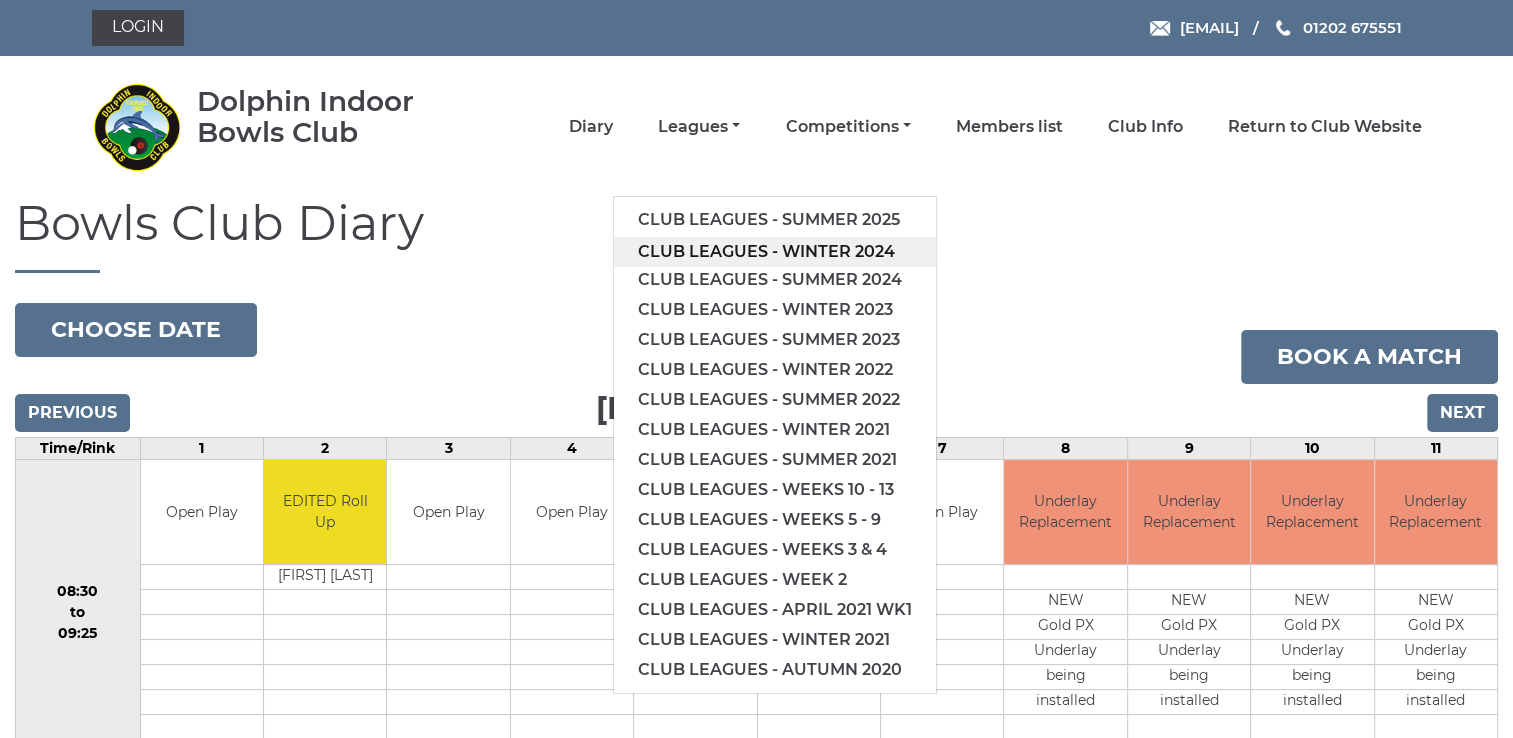 click on "Club leagues - Winter 2024" at bounding box center (775, 252) 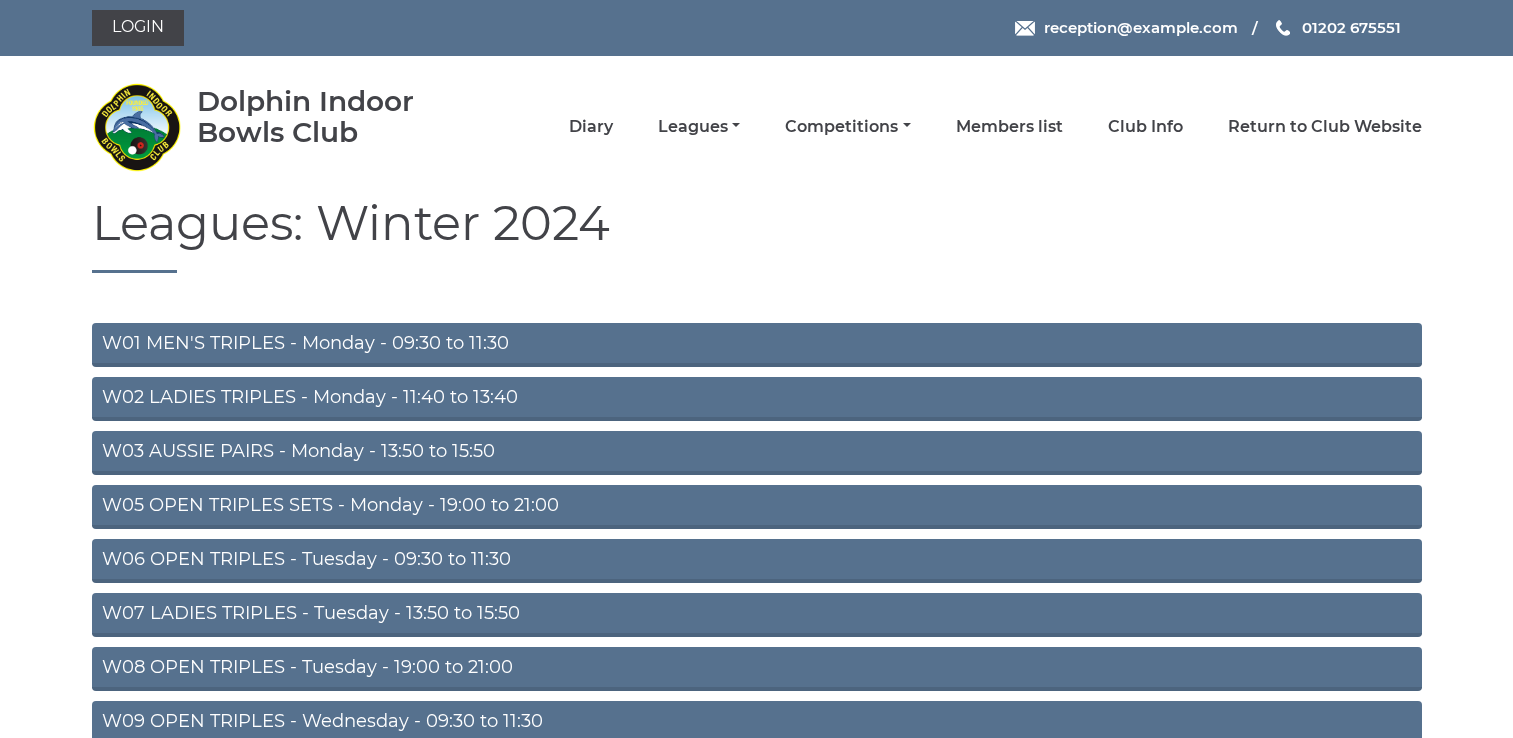 scroll, scrollTop: 0, scrollLeft: 0, axis: both 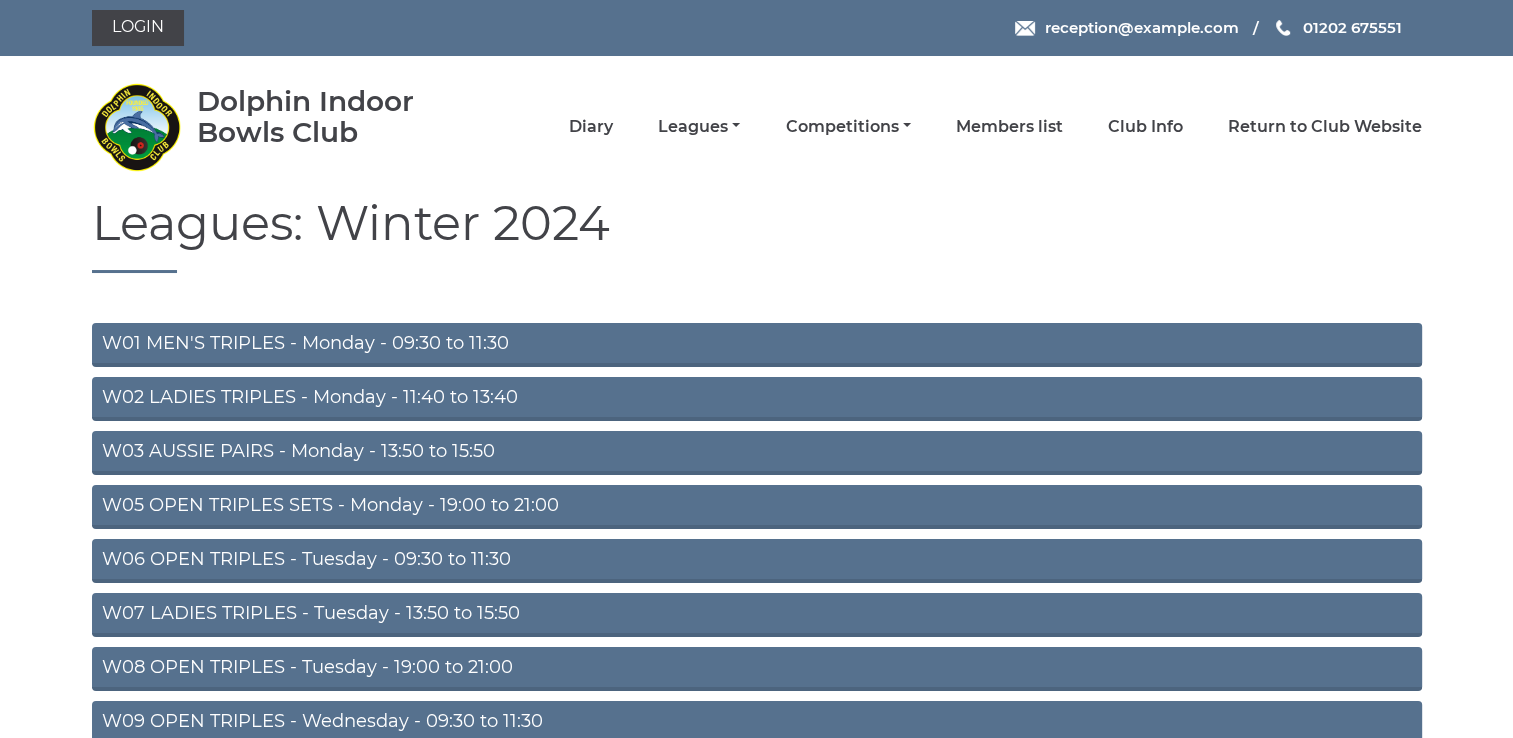 click on "W05 OPEN TRIPLES SETS  - Monday - 19:00 to 21:00" at bounding box center (757, 507) 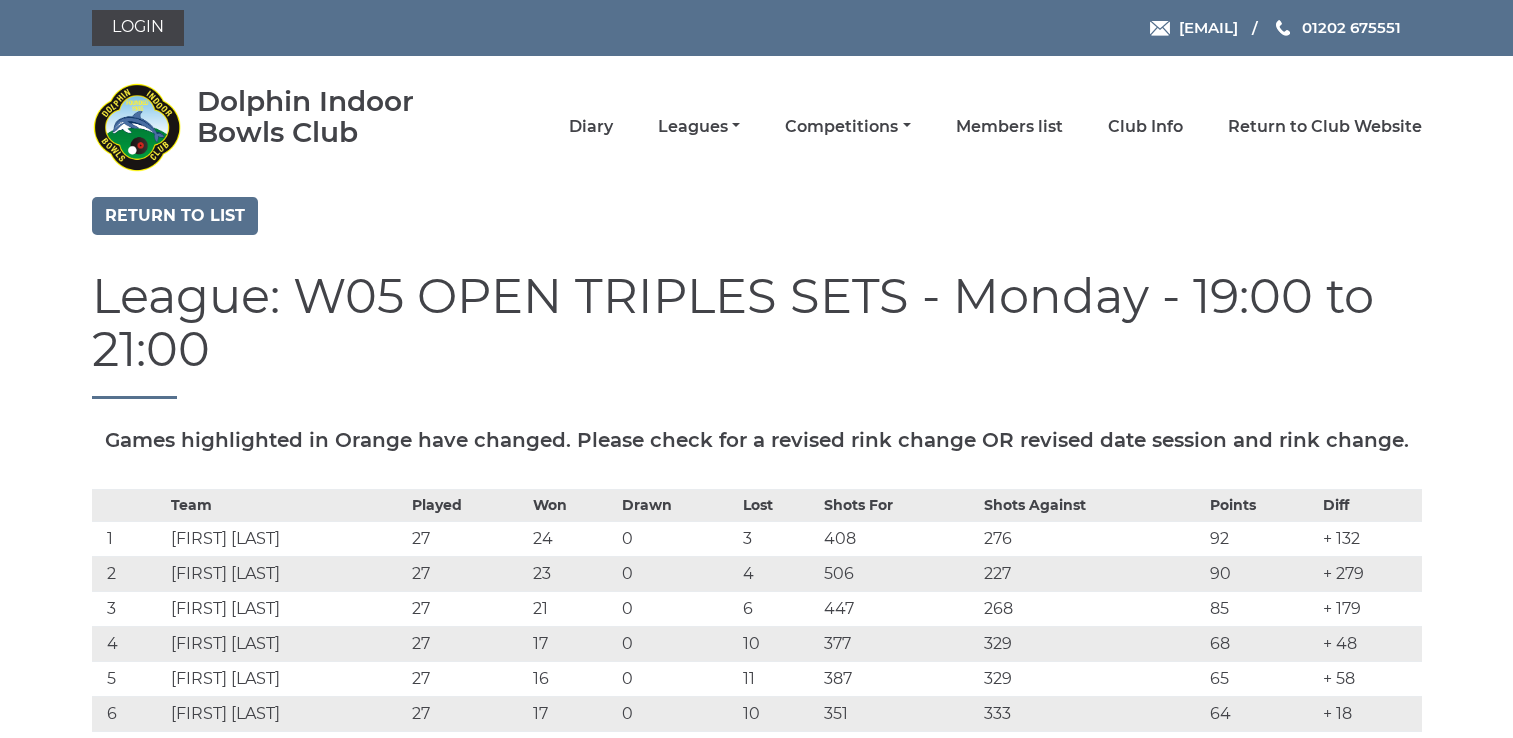 scroll, scrollTop: 0, scrollLeft: 0, axis: both 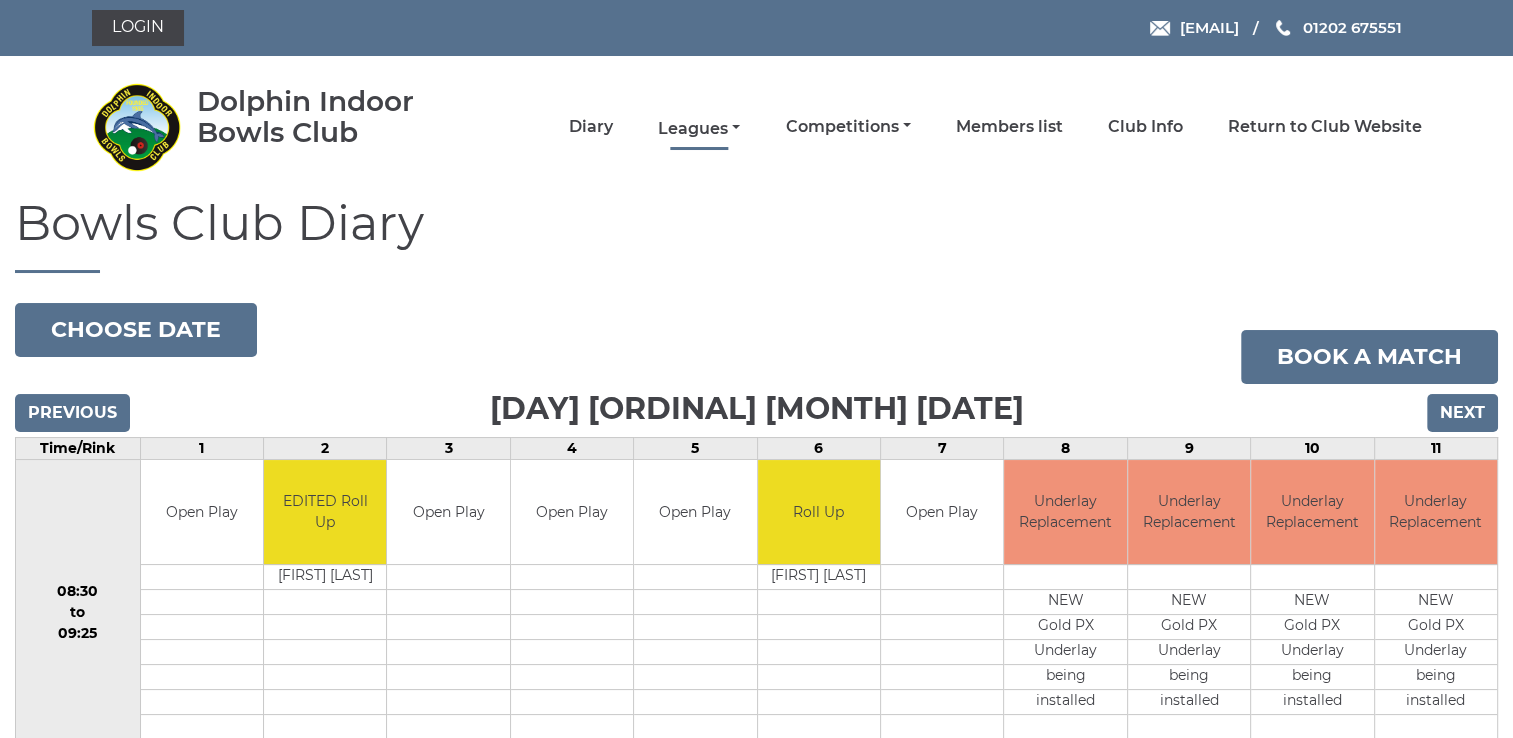 click on "Leagues" at bounding box center [699, 129] 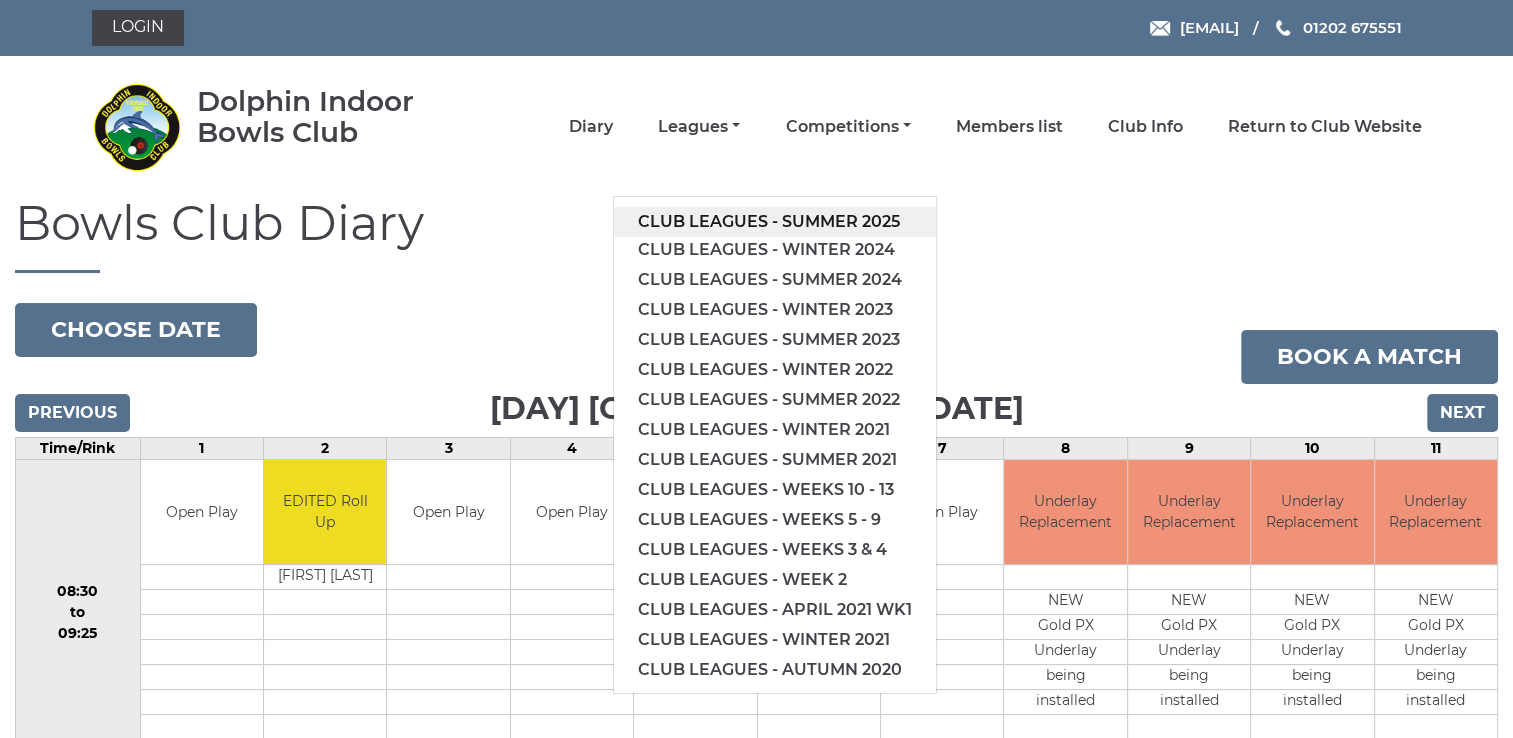 click on "Club leagues - Summer 2025" at bounding box center [775, 222] 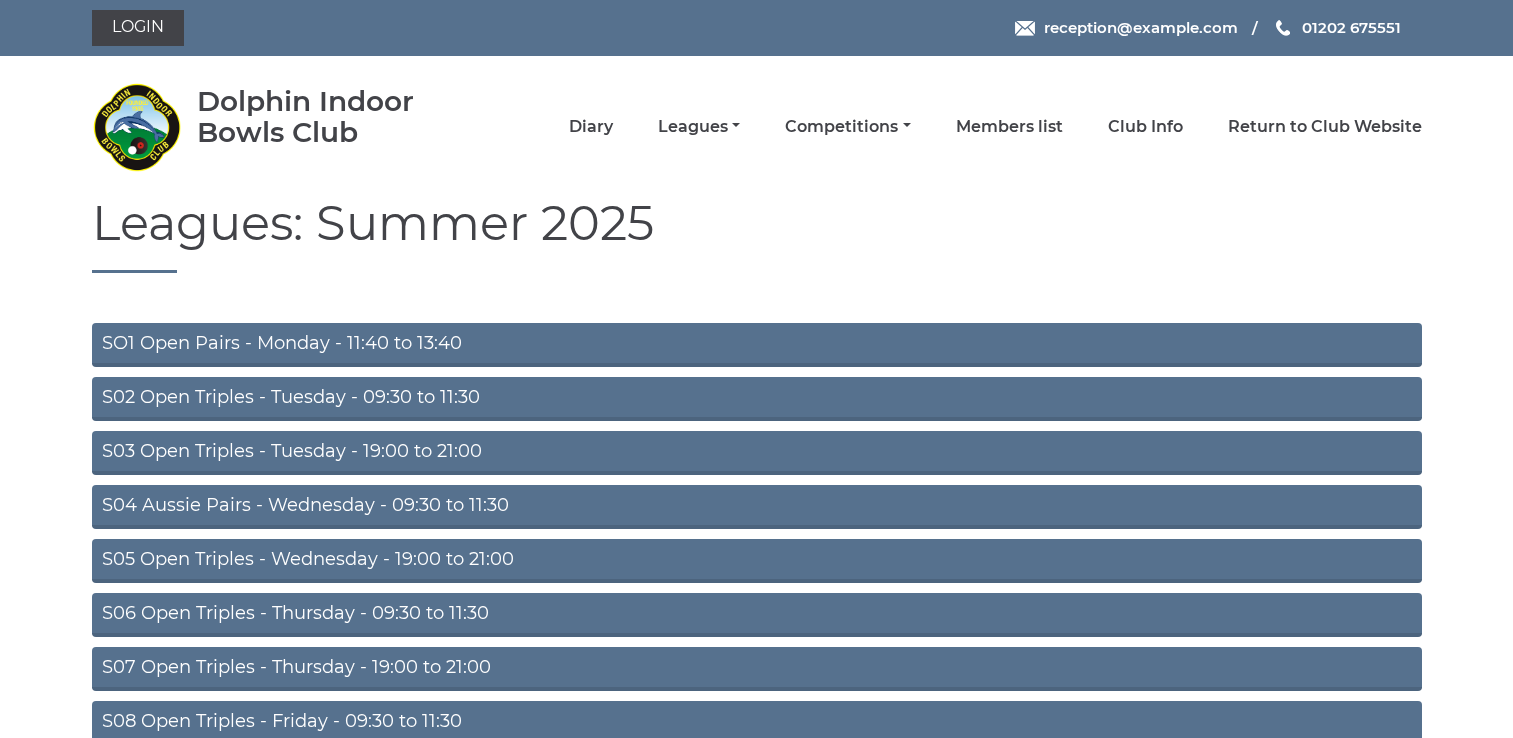scroll, scrollTop: 0, scrollLeft: 0, axis: both 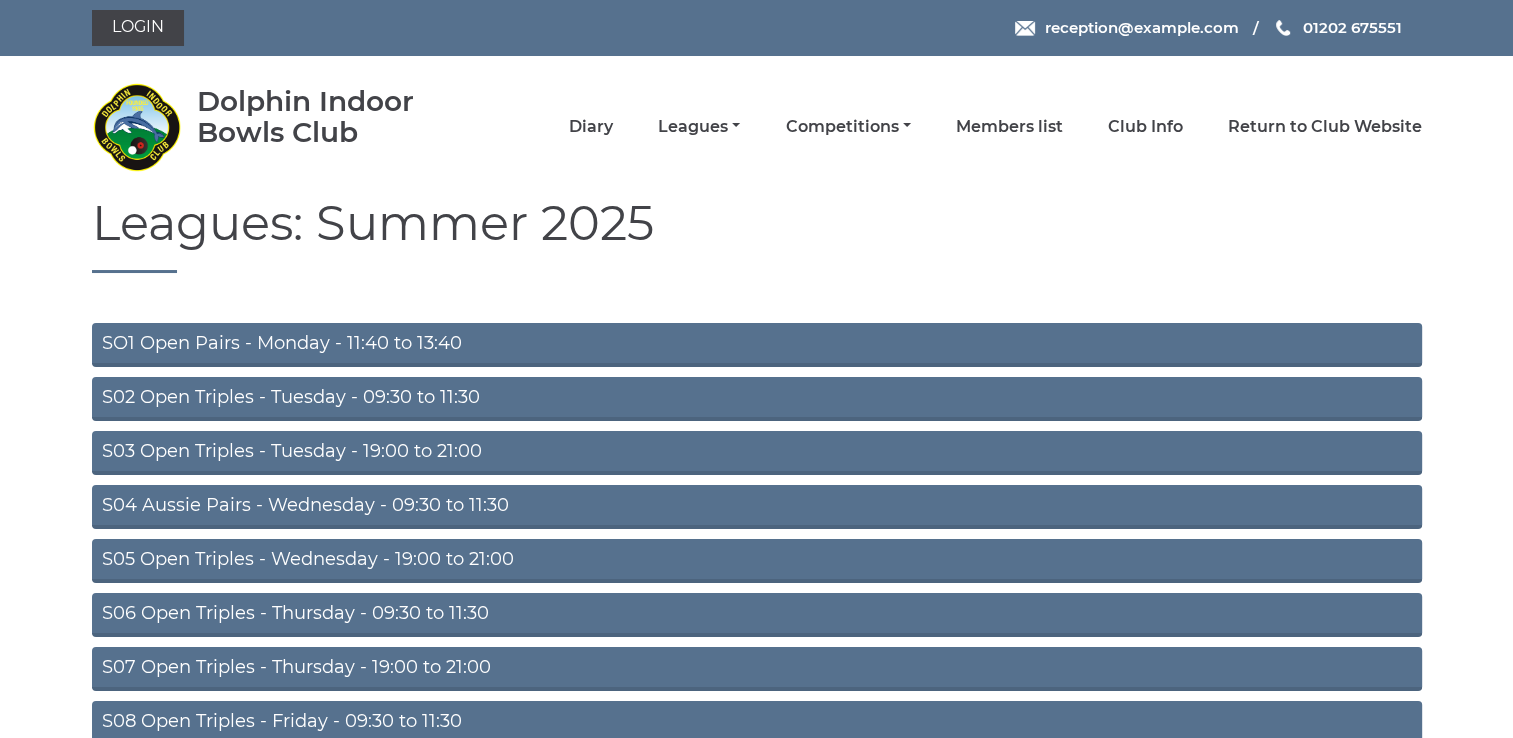 click on "S03 Open Triples - Tuesday - 19:00 to 21:00" at bounding box center [757, 453] 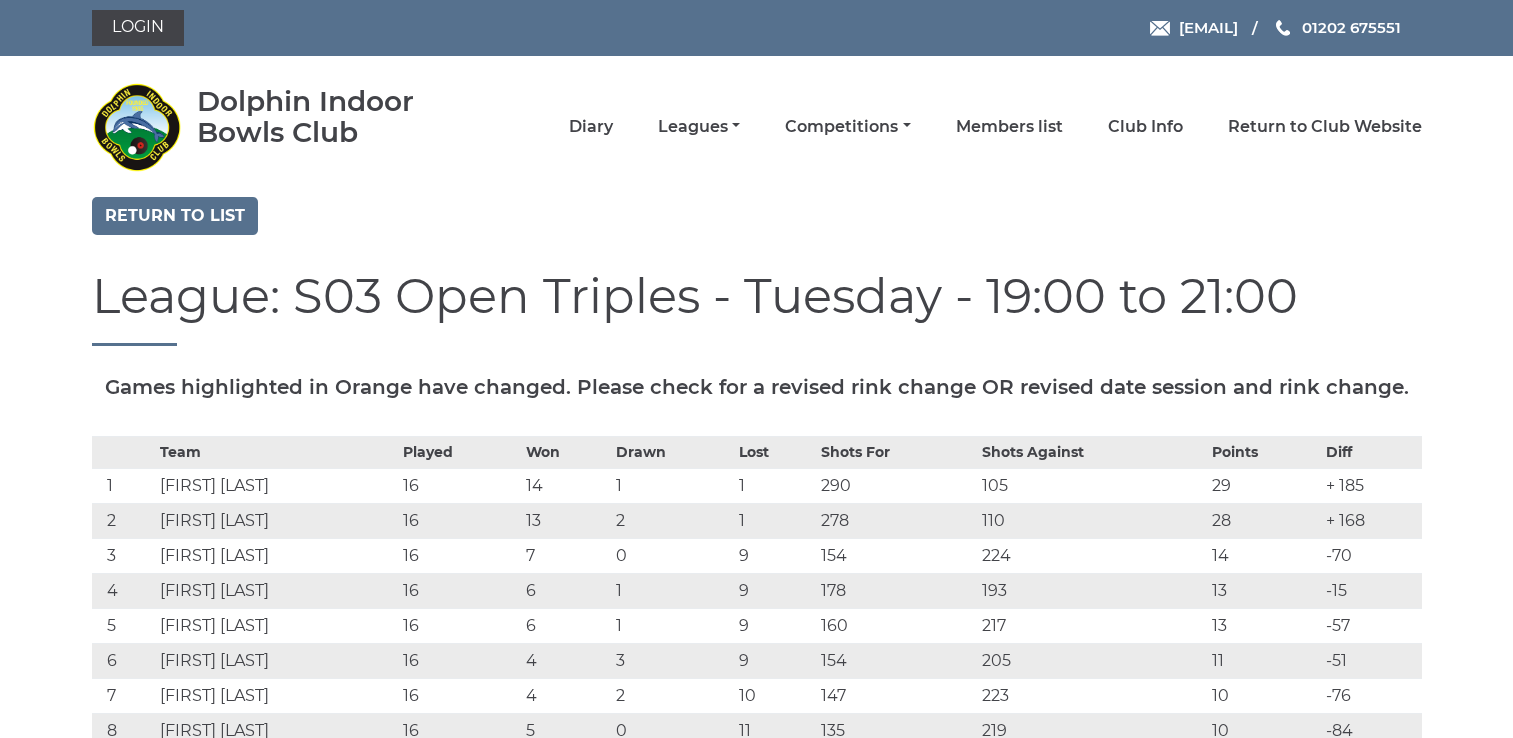 scroll, scrollTop: 0, scrollLeft: 0, axis: both 